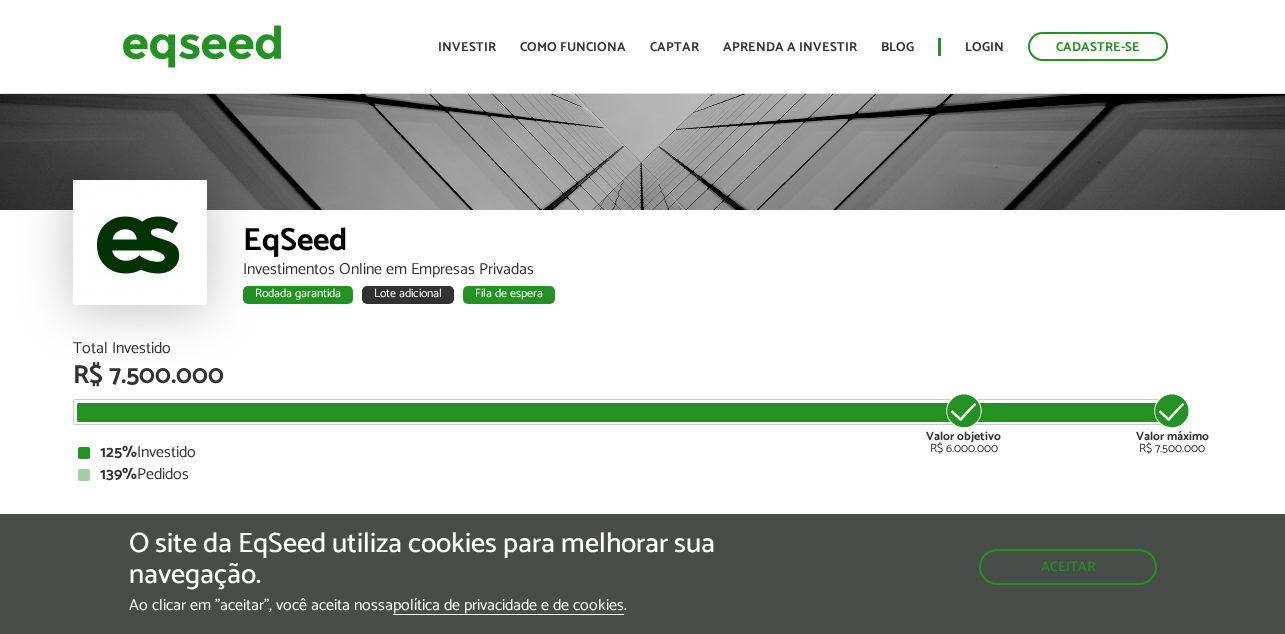 scroll, scrollTop: 0, scrollLeft: 0, axis: both 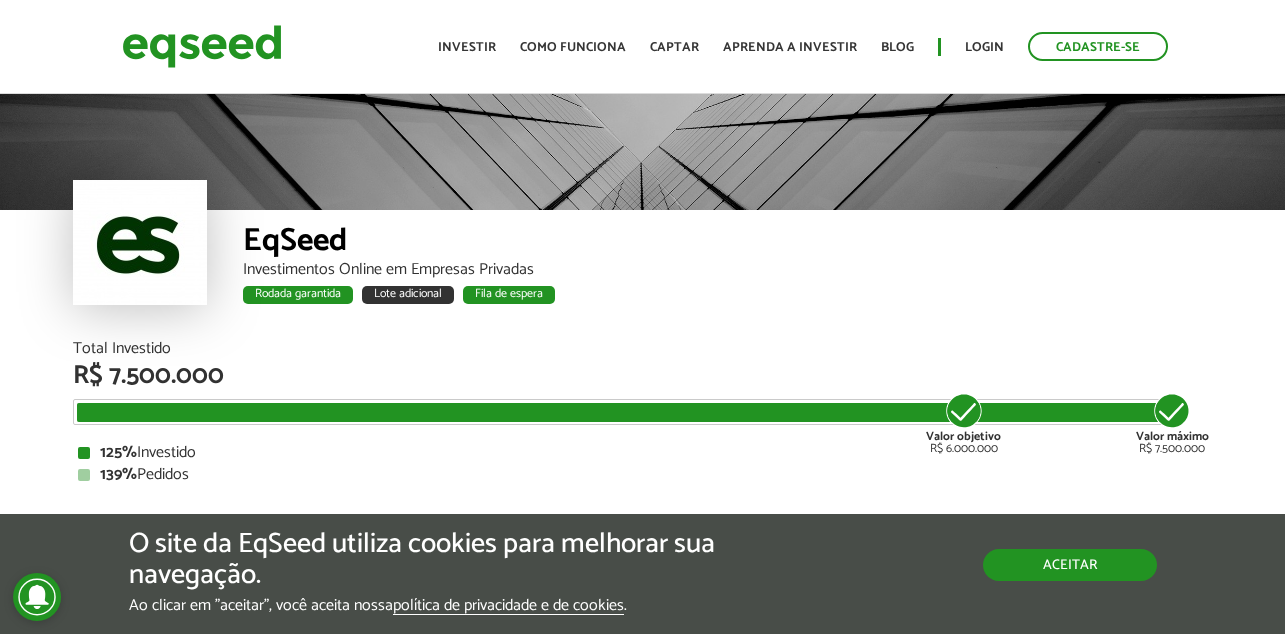 click on "Aceitar" at bounding box center [1070, 565] 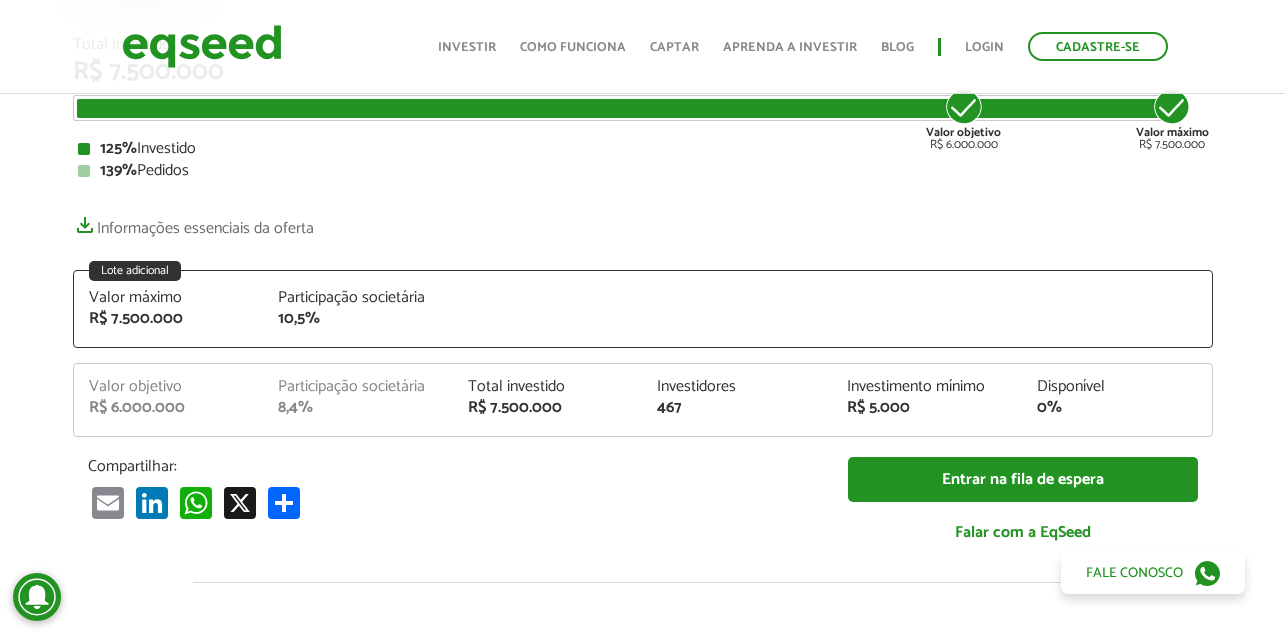 scroll, scrollTop: 360, scrollLeft: 0, axis: vertical 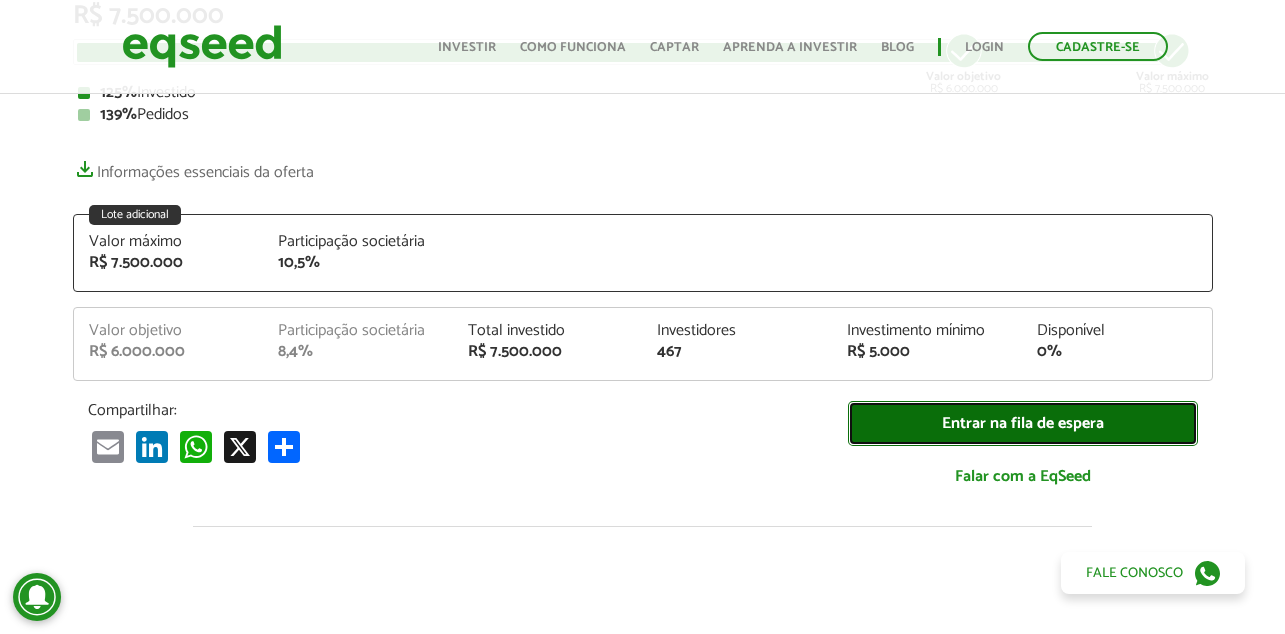 click on "Entrar na fila de espera" at bounding box center (1023, 423) 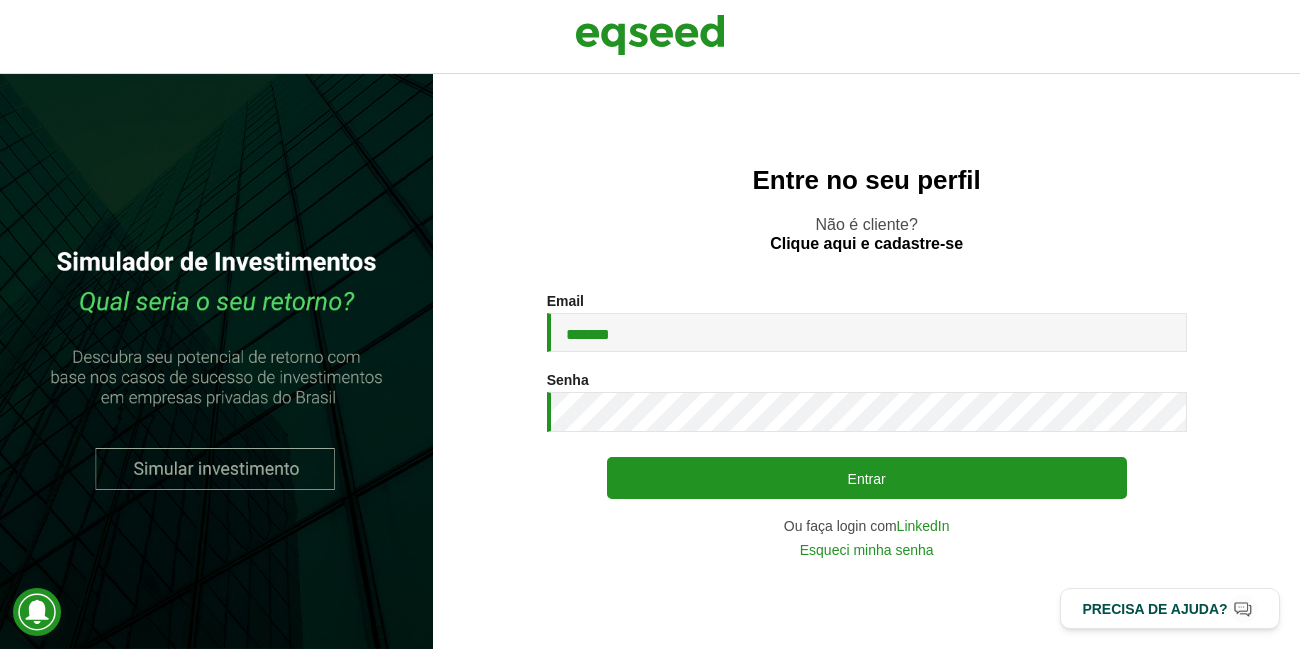 scroll, scrollTop: 0, scrollLeft: 0, axis: both 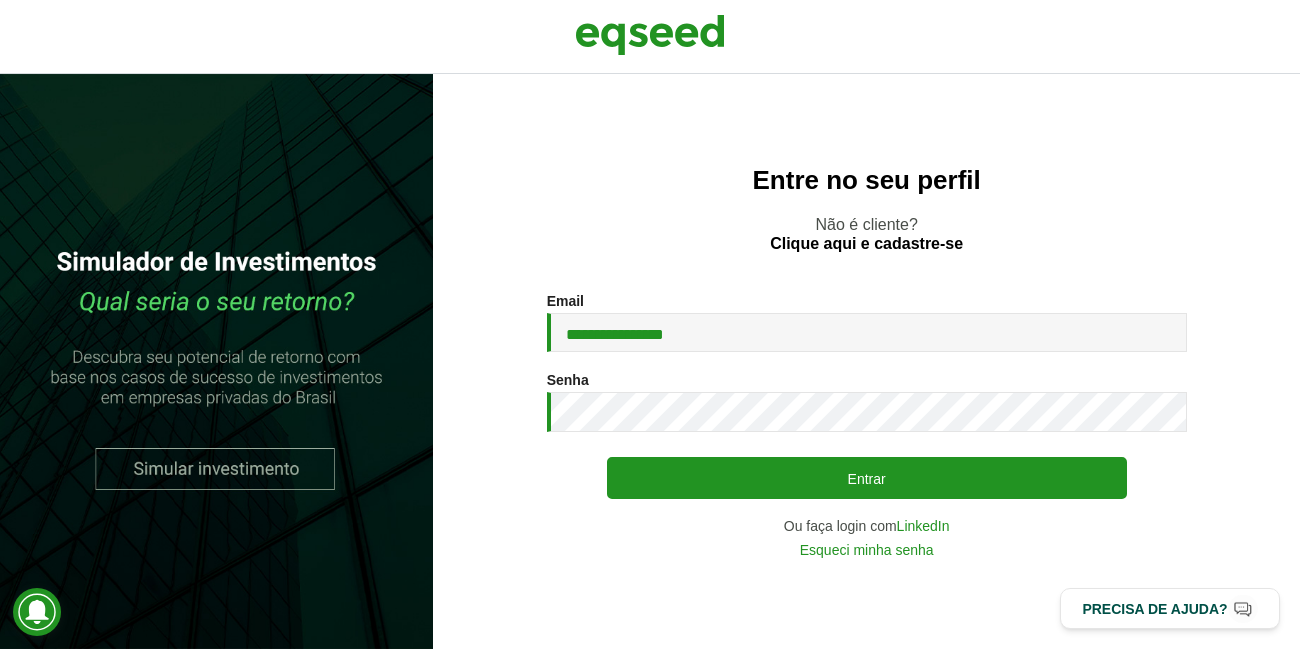 type on "**********" 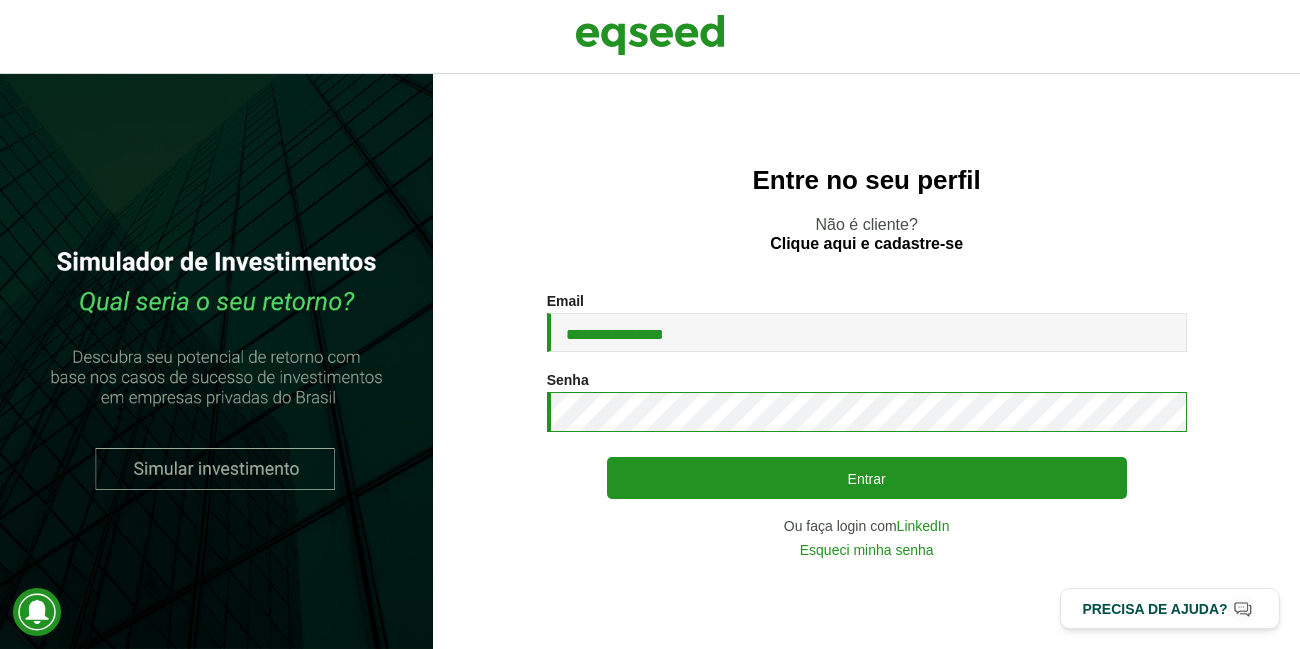 click on "Entrar" at bounding box center [867, 478] 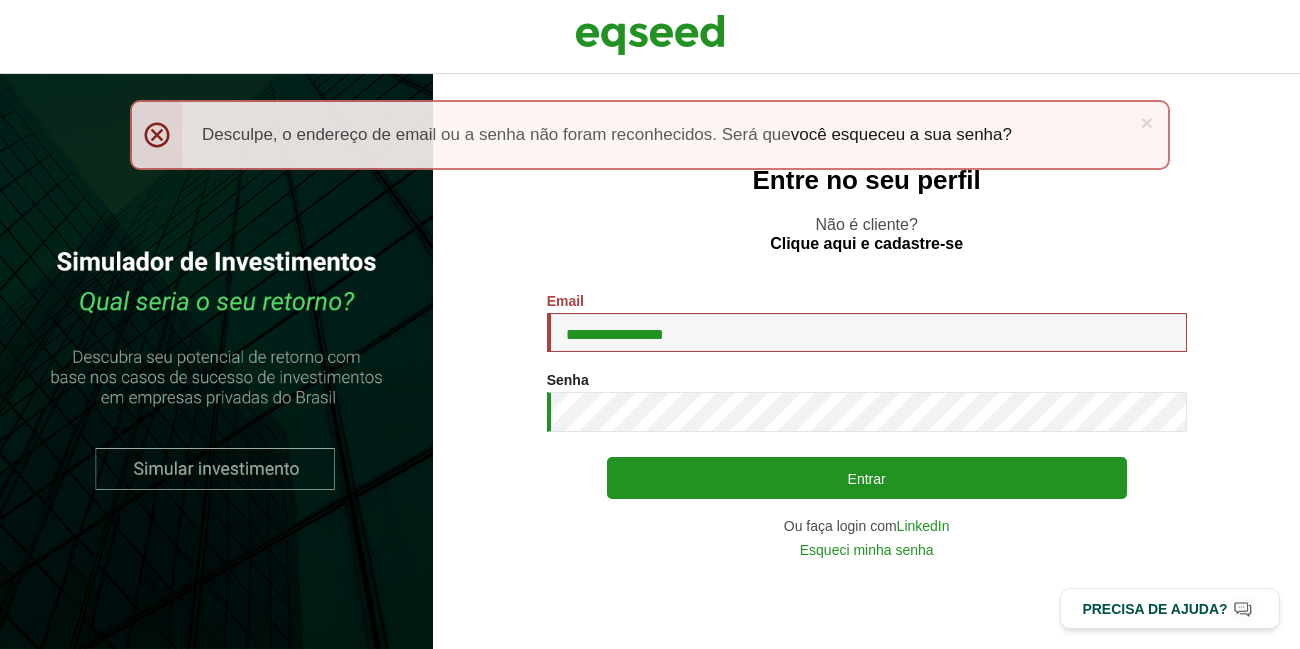scroll, scrollTop: 0, scrollLeft: 0, axis: both 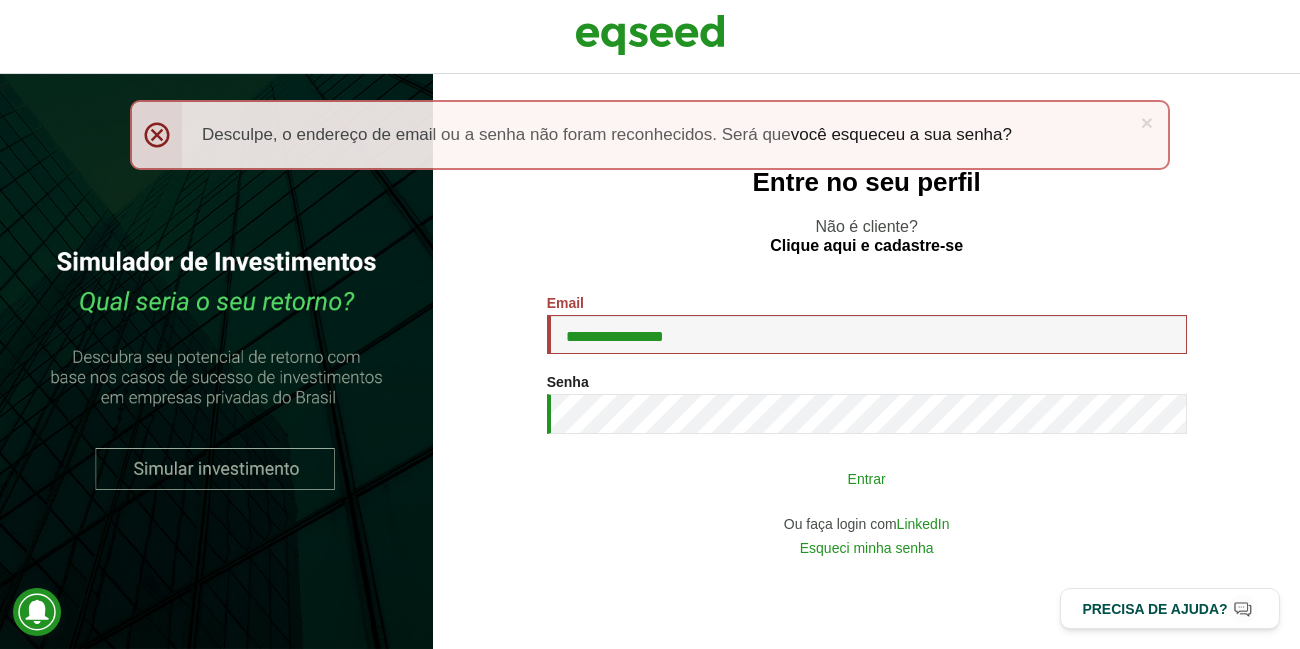 click on "Entrar" at bounding box center [867, 478] 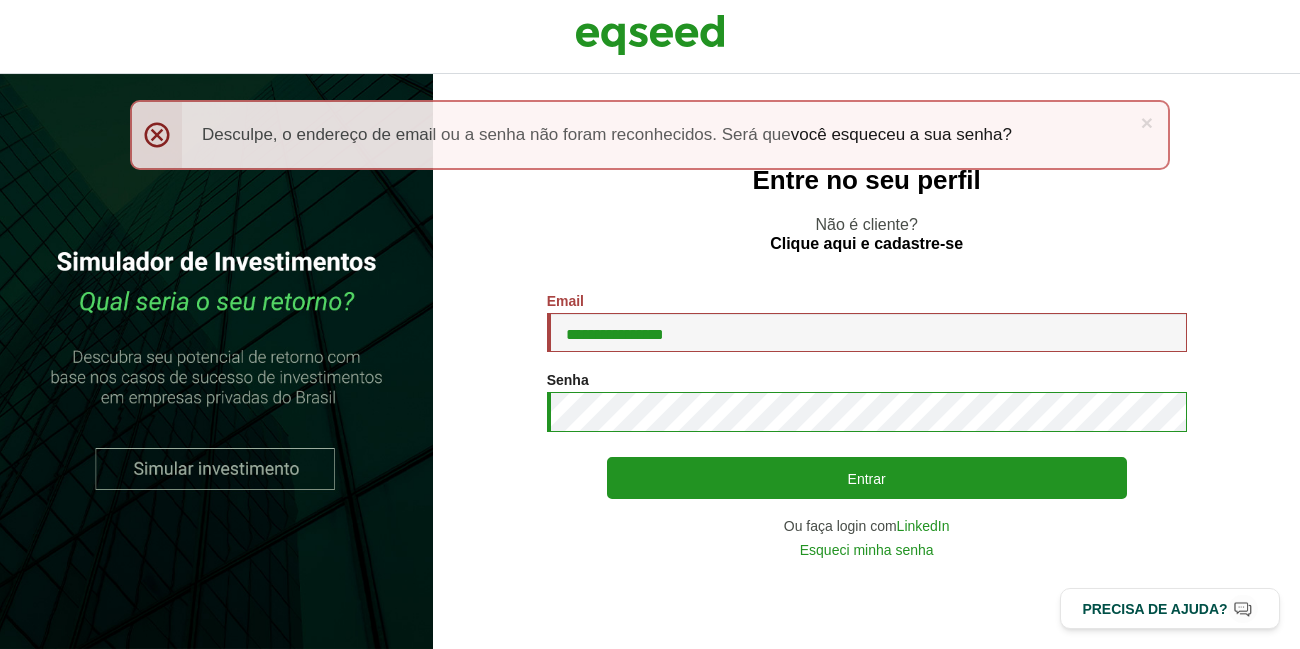 scroll, scrollTop: 0, scrollLeft: 0, axis: both 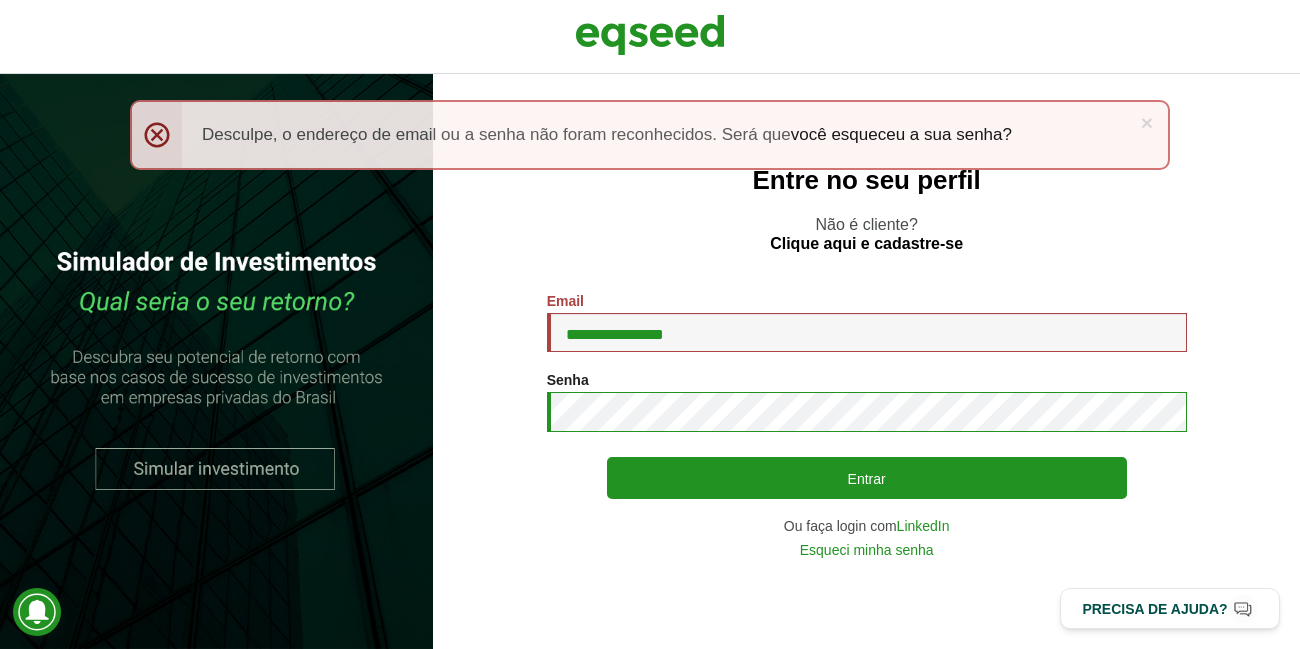 click on "Entrar" at bounding box center [867, 478] 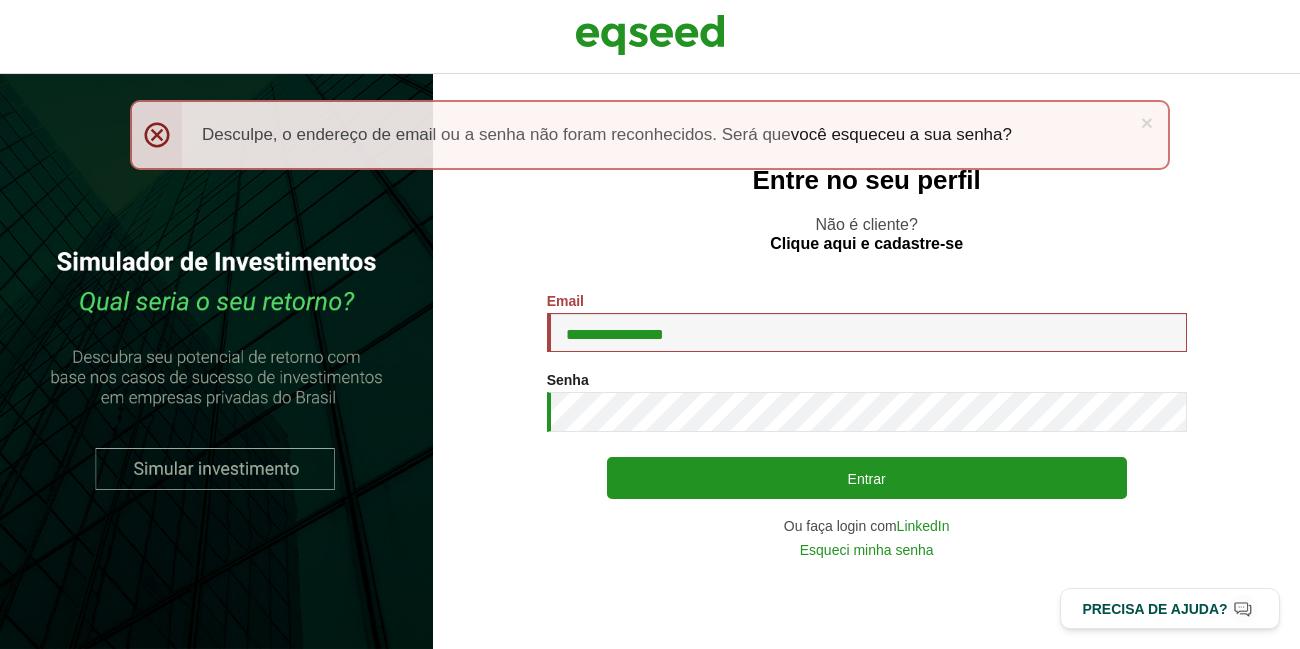 scroll, scrollTop: 0, scrollLeft: 0, axis: both 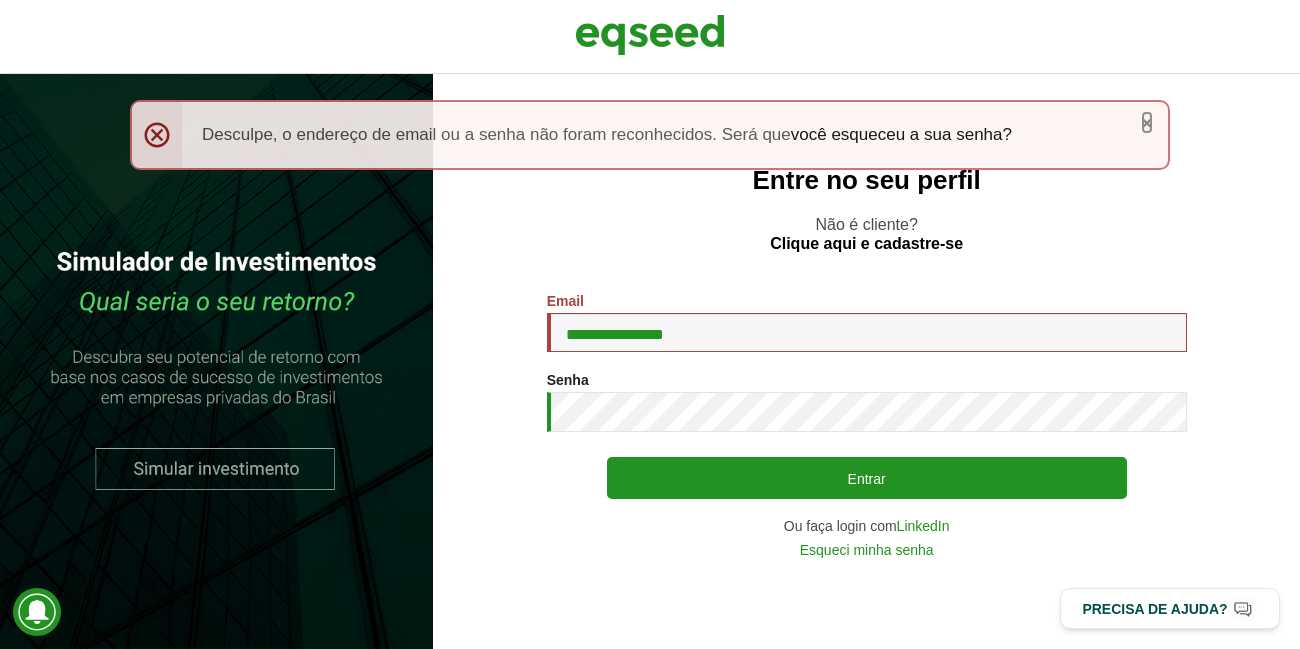 click on "×" at bounding box center (1147, 122) 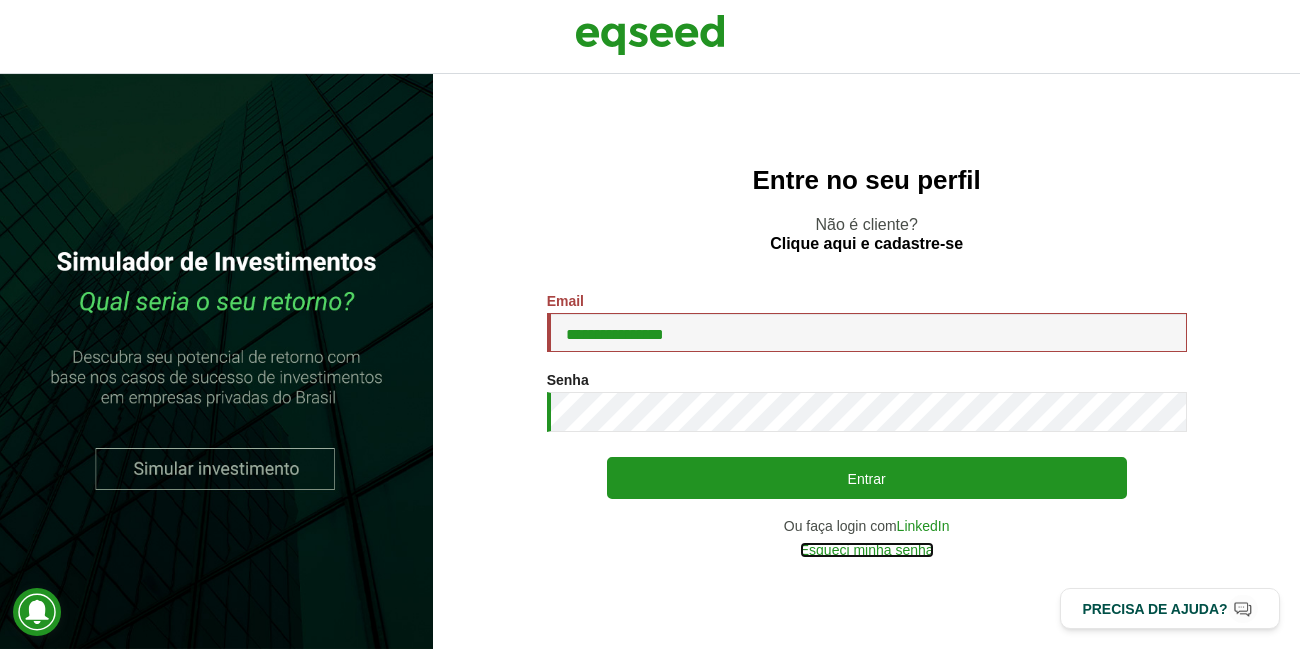 click on "Esqueci minha senha" at bounding box center (867, 550) 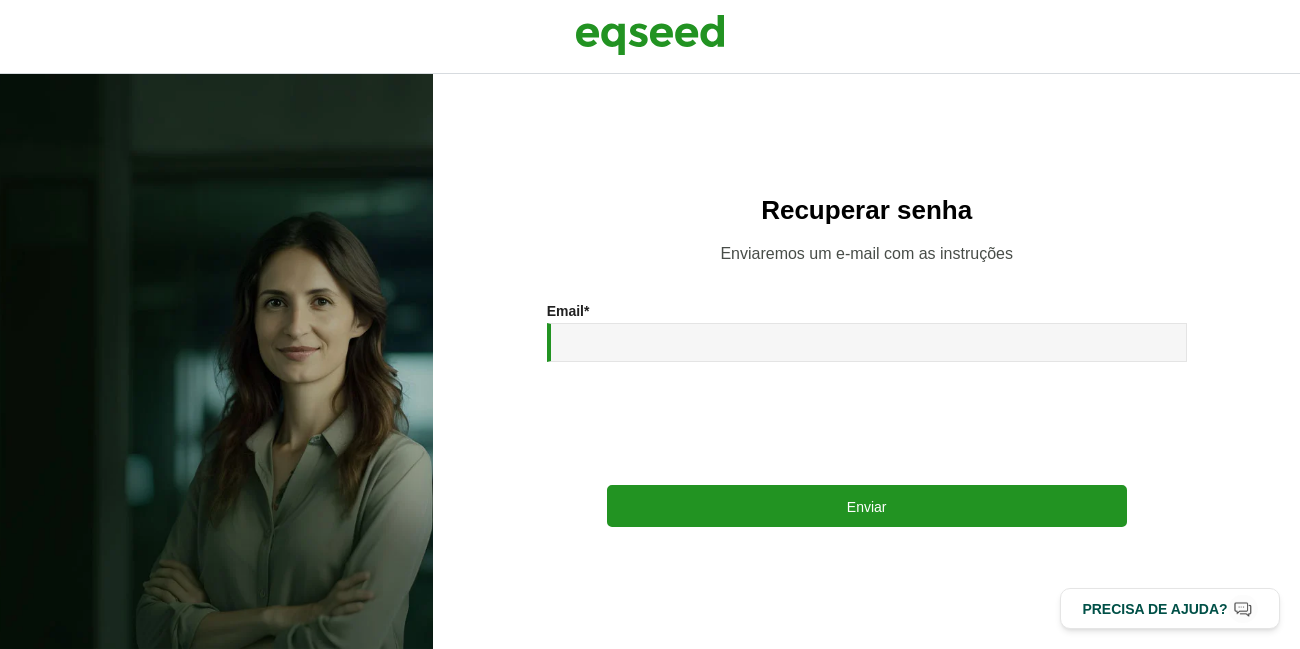 scroll, scrollTop: 0, scrollLeft: 0, axis: both 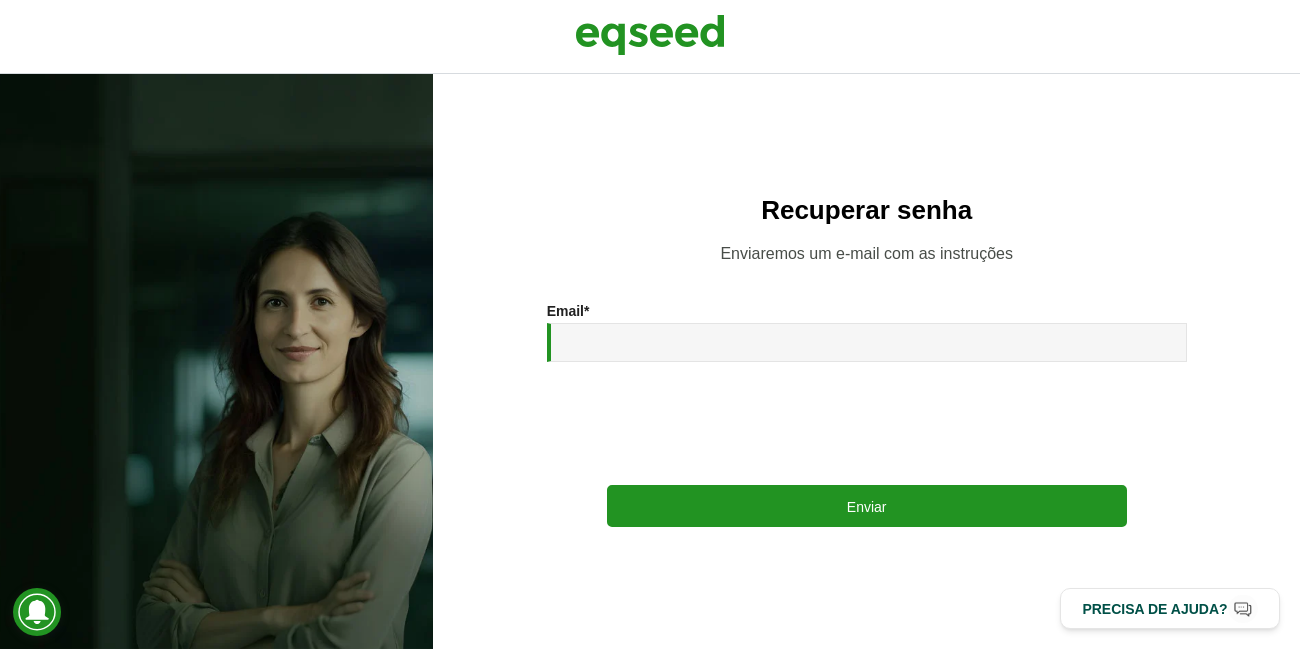 type on "**********" 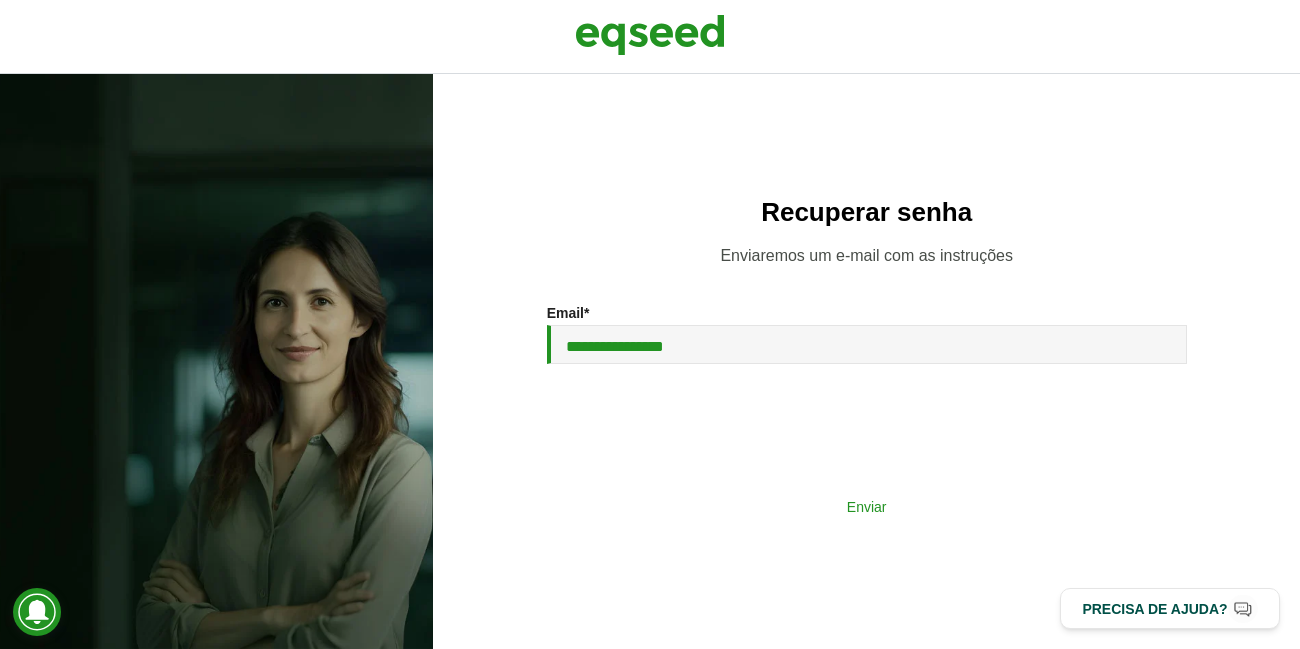 click on "Enviar" at bounding box center (867, 506) 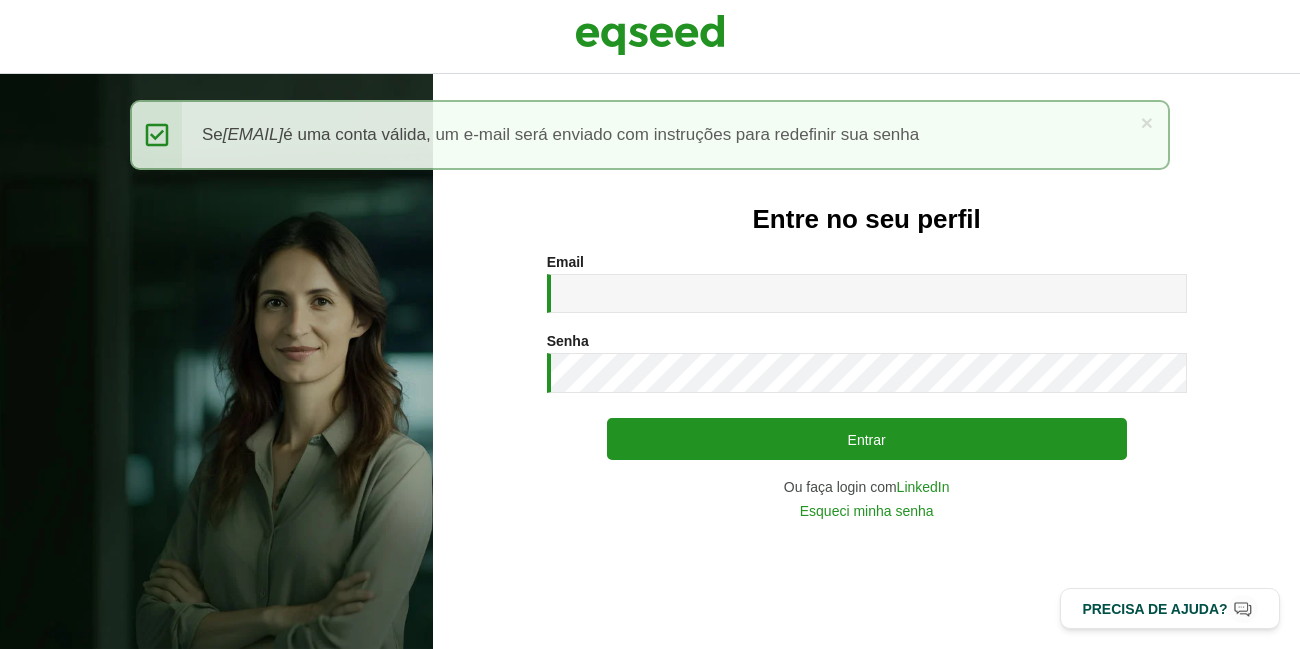 scroll, scrollTop: 0, scrollLeft: 0, axis: both 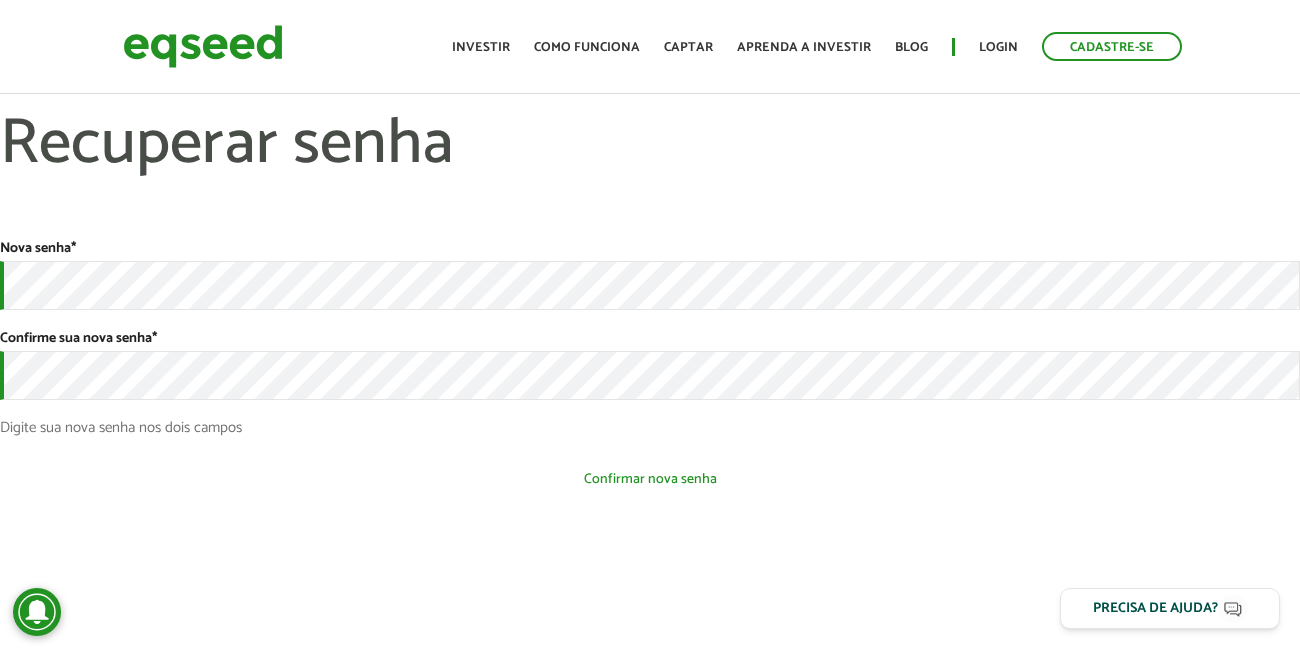 click on "Confirmar nova senha" at bounding box center [650, 479] 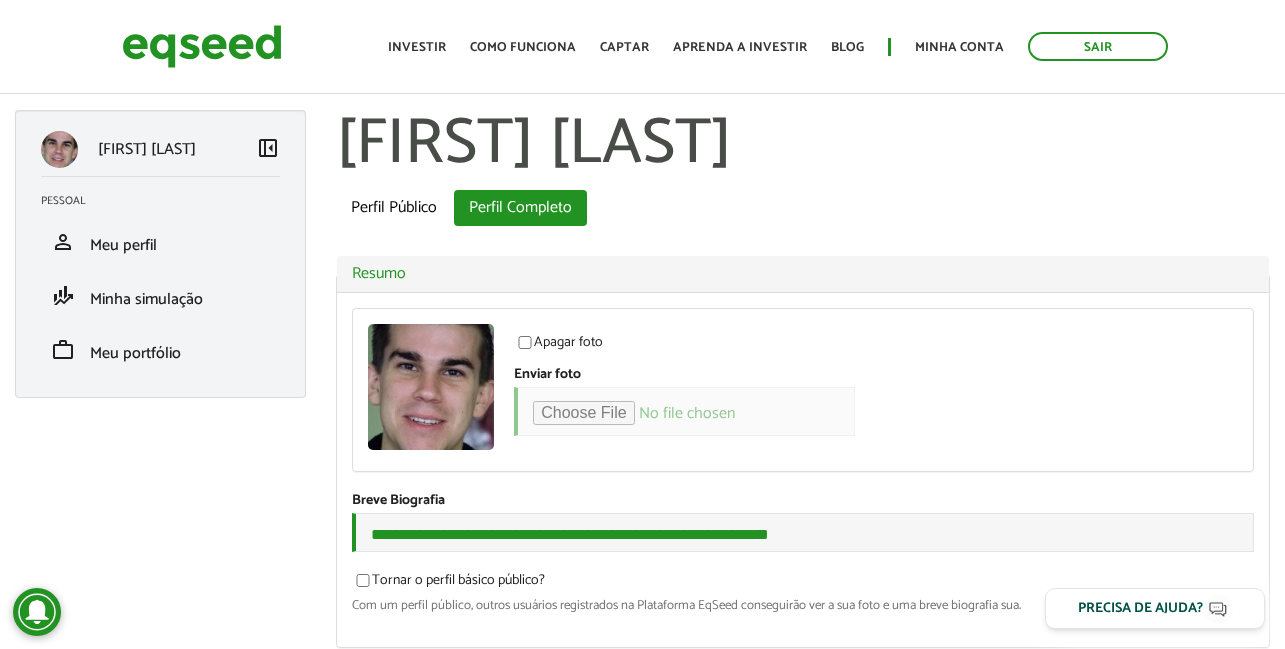 scroll, scrollTop: 0, scrollLeft: 0, axis: both 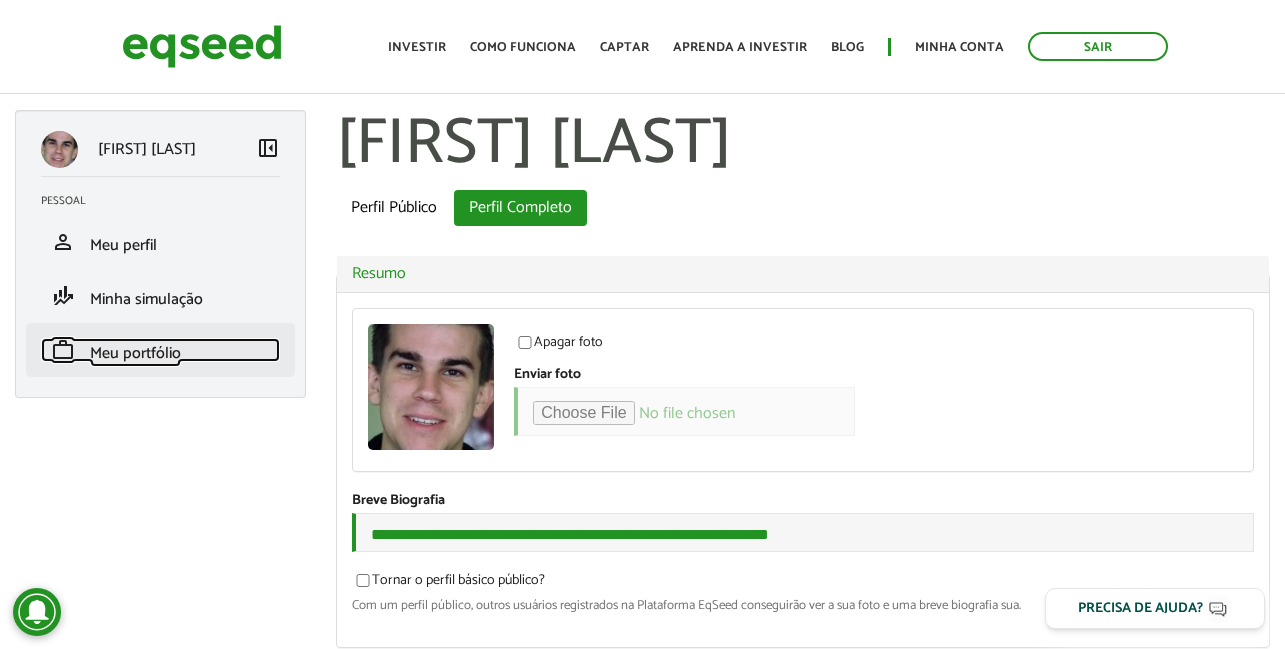 click on "Meu portfólio" at bounding box center (135, 353) 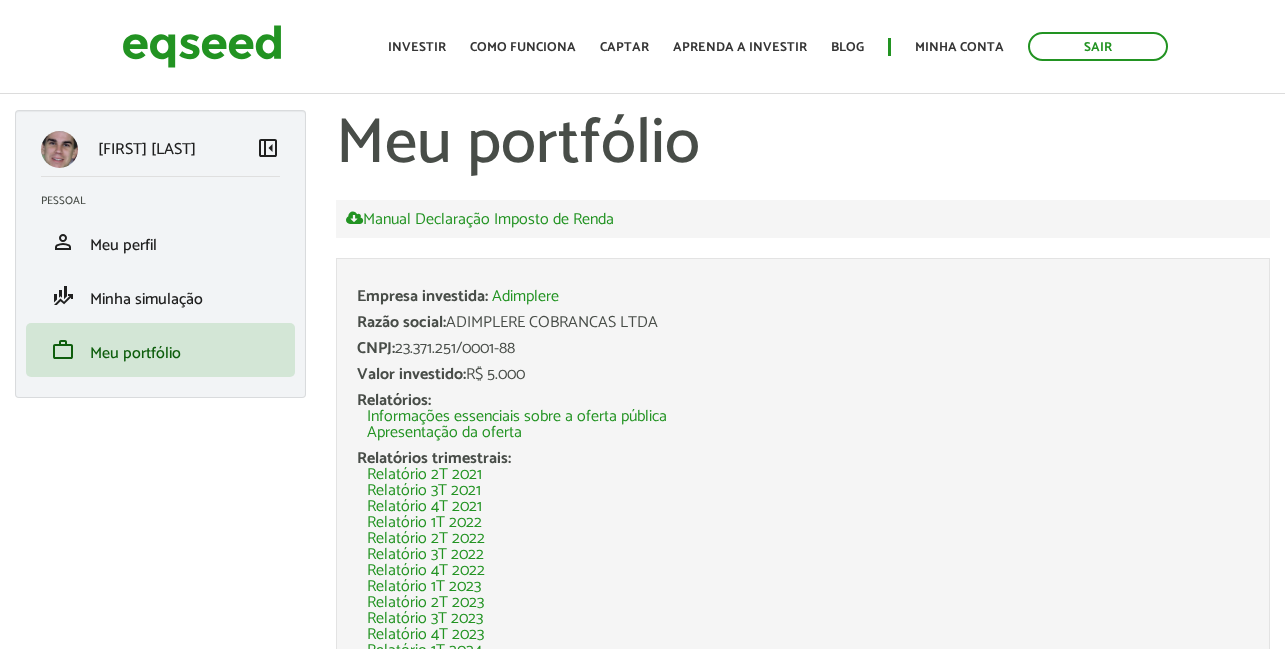 scroll, scrollTop: 120, scrollLeft: 0, axis: vertical 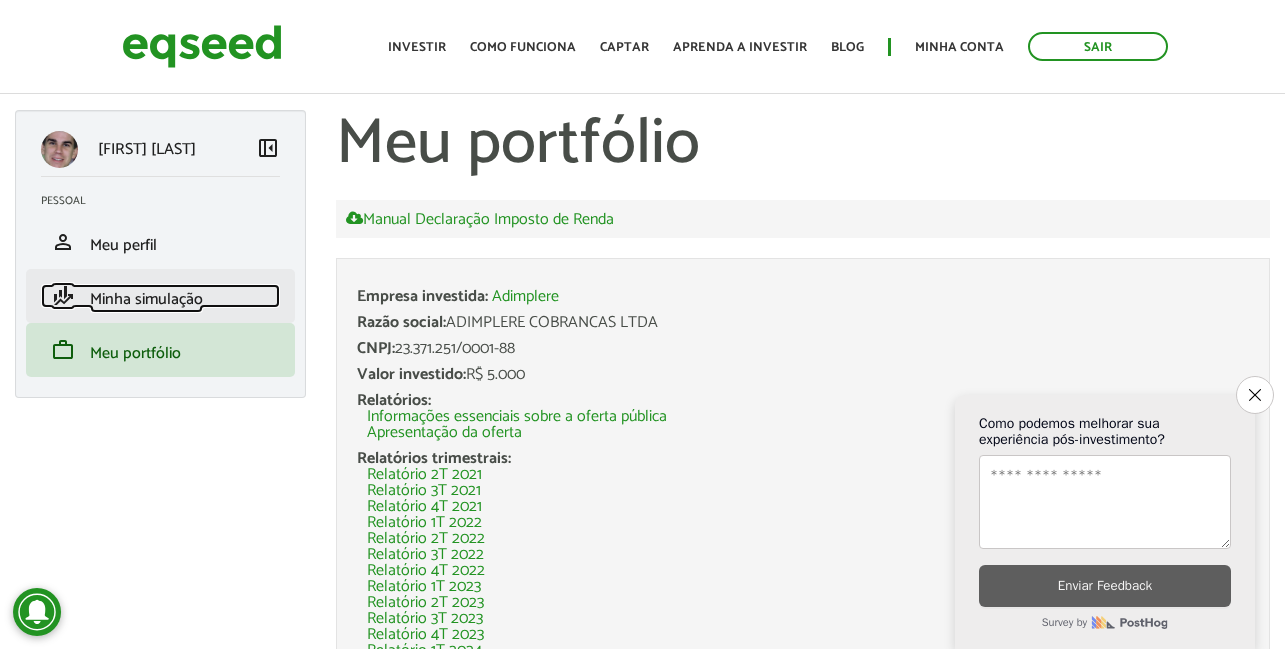 click on "Minha simulação" at bounding box center [146, 299] 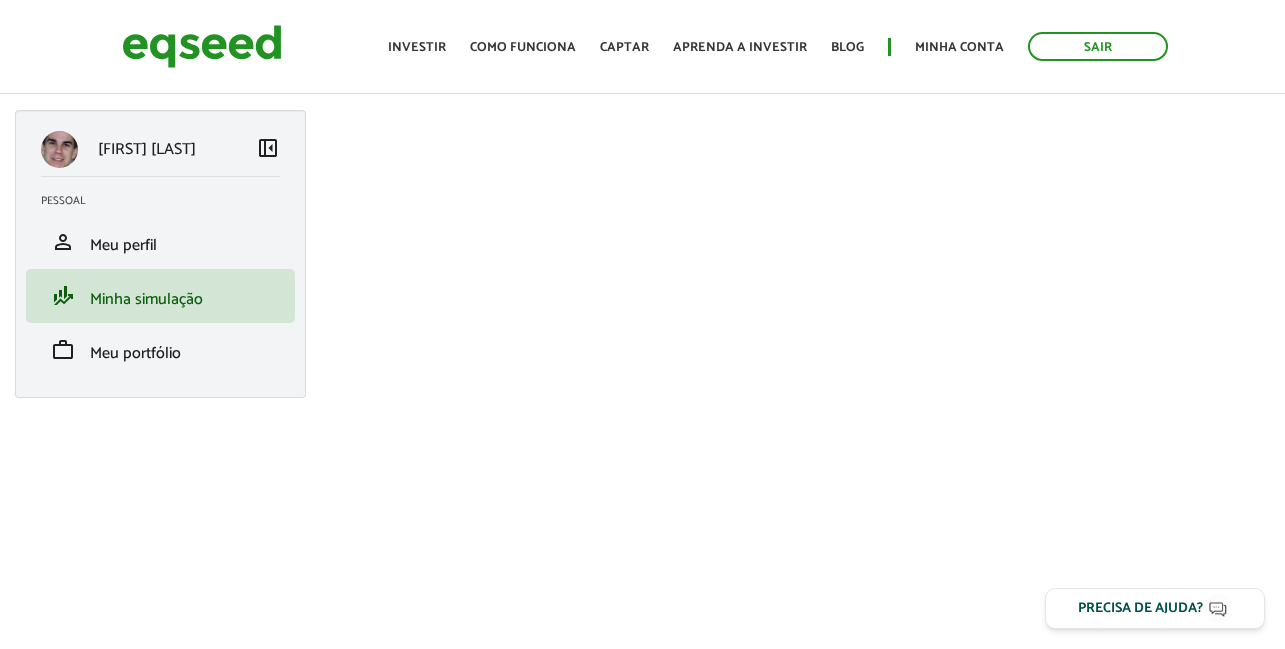 scroll, scrollTop: 0, scrollLeft: 0, axis: both 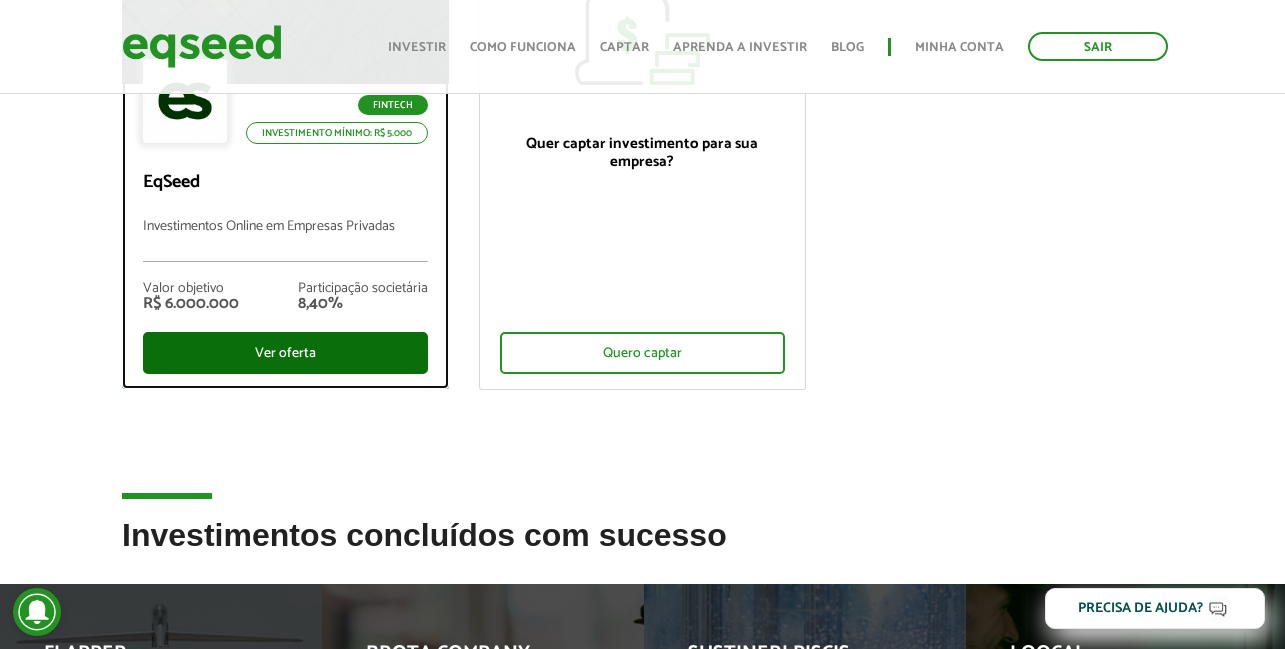click on "Ver oferta" at bounding box center [285, 353] 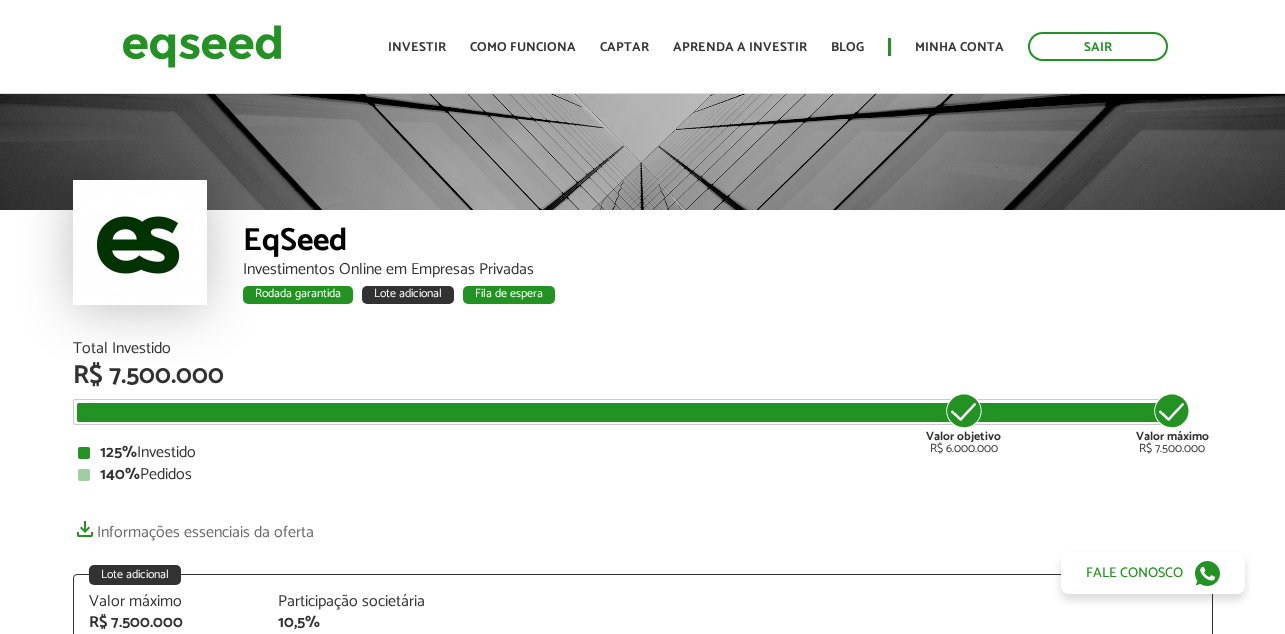 scroll, scrollTop: 0, scrollLeft: 0, axis: both 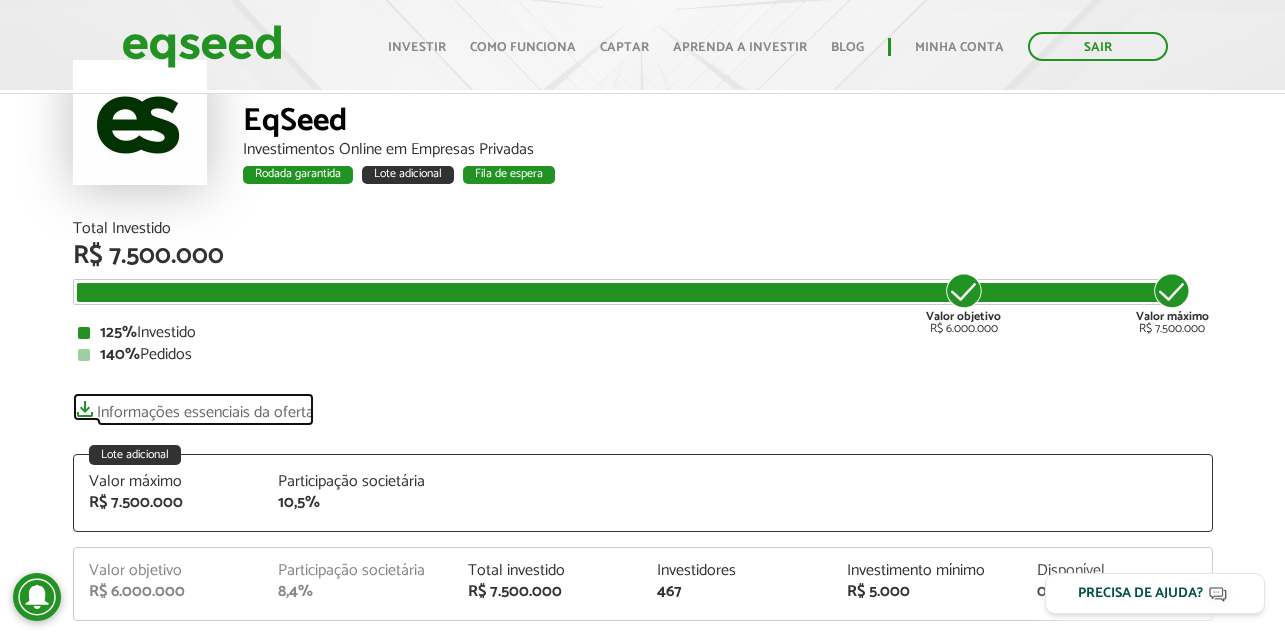click on "Informações essenciais da oferta" at bounding box center (193, 407) 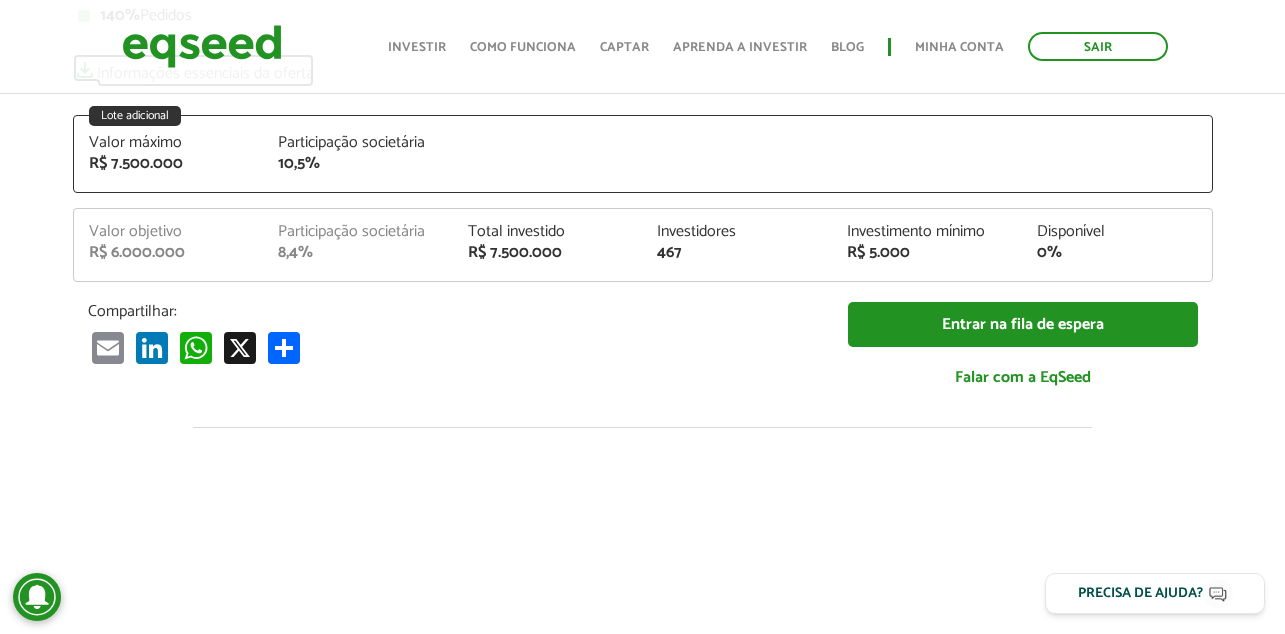 scroll, scrollTop: 480, scrollLeft: 0, axis: vertical 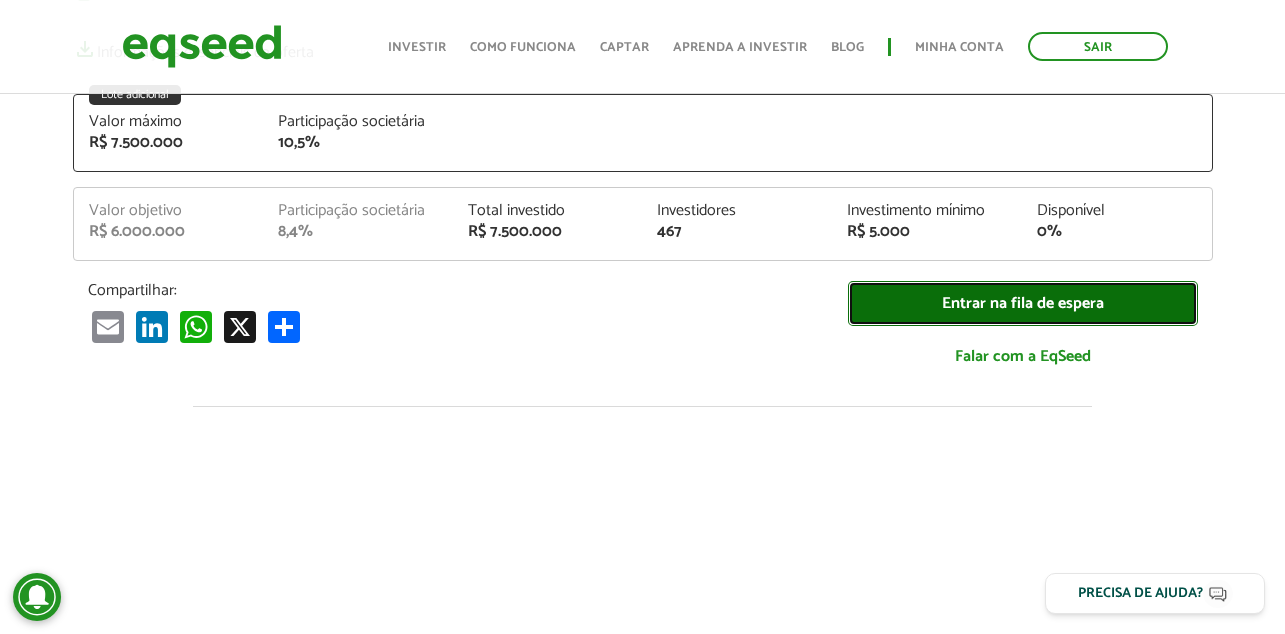 click on "Entrar na fila de espera" at bounding box center (1023, 303) 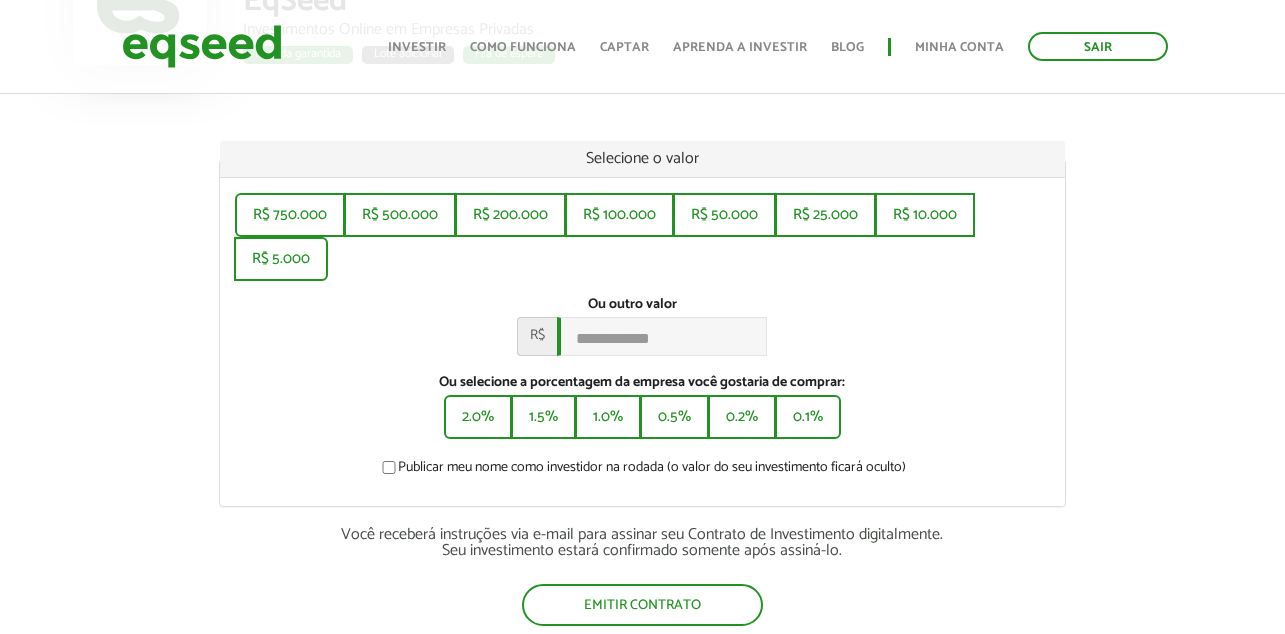 scroll, scrollTop: 240, scrollLeft: 0, axis: vertical 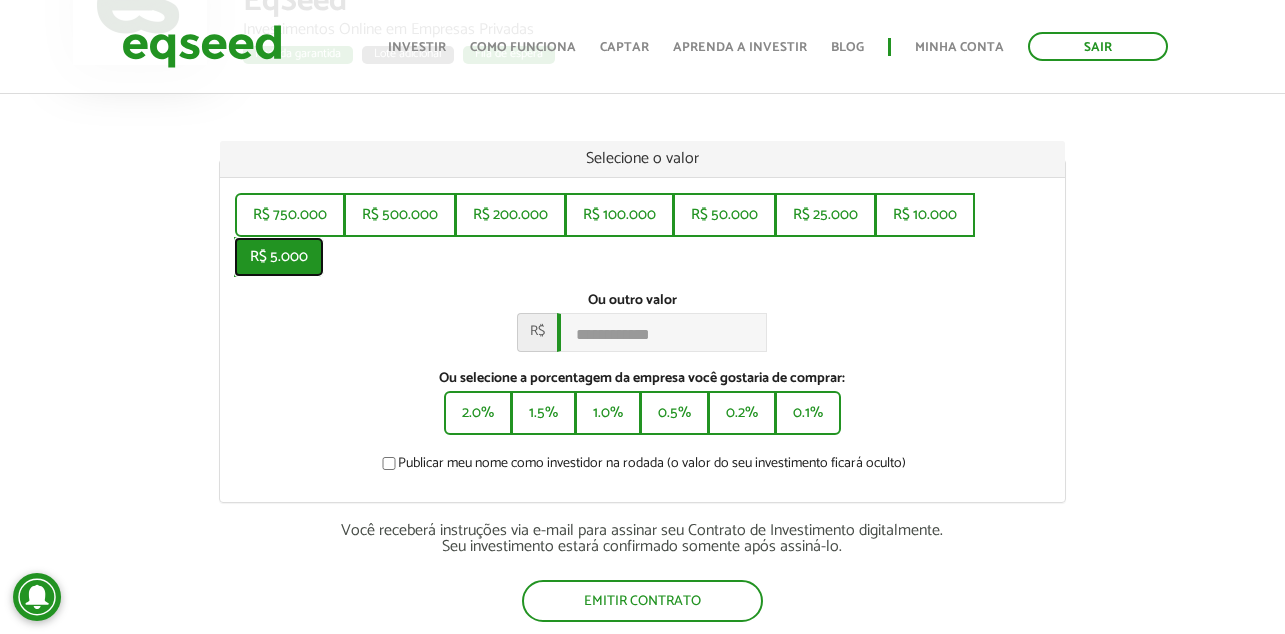 click on "R$ 5.000" at bounding box center (279, 257) 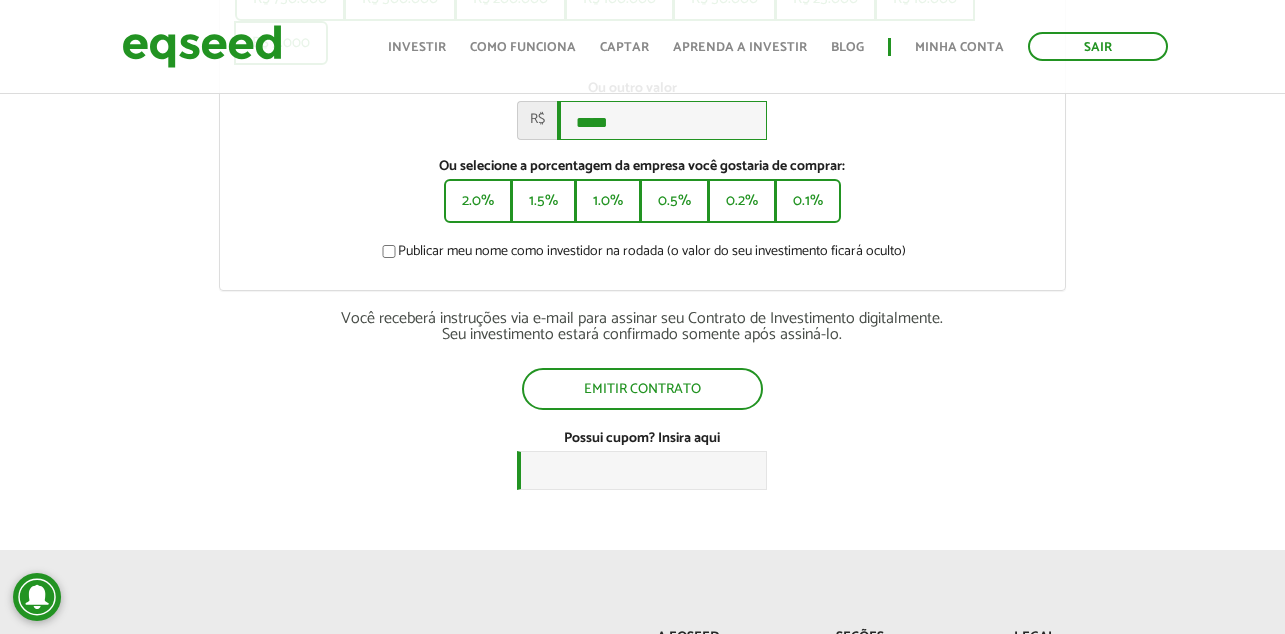 scroll, scrollTop: 480, scrollLeft: 0, axis: vertical 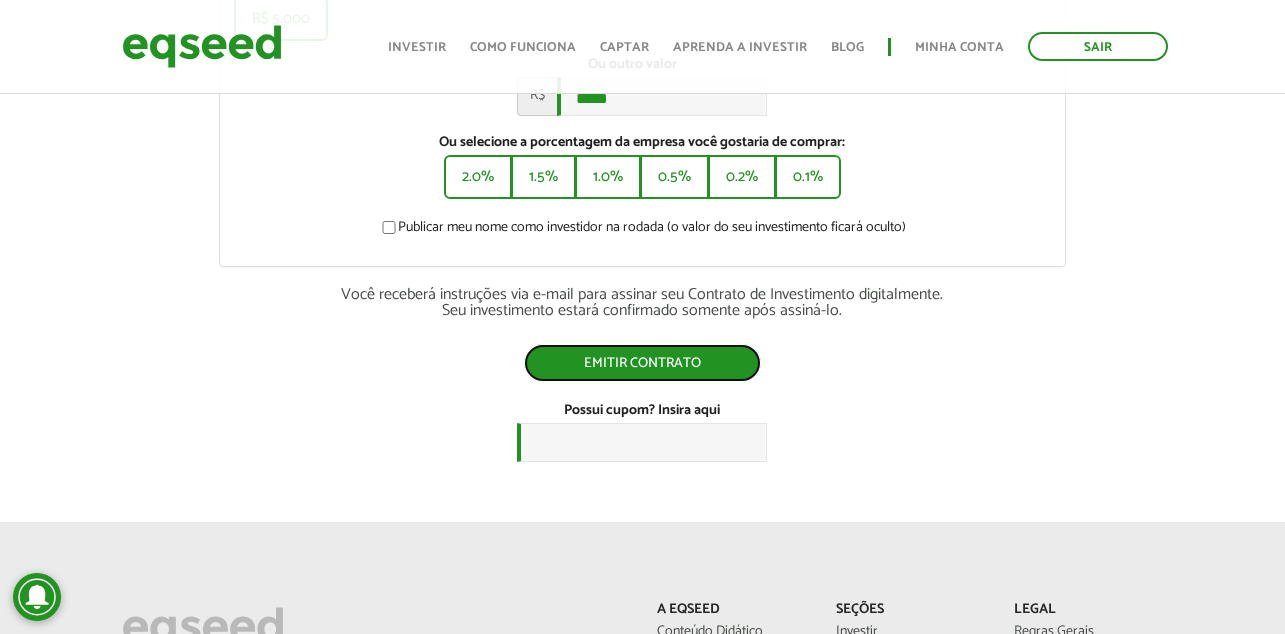 click on "Emitir contrato" at bounding box center (642, 363) 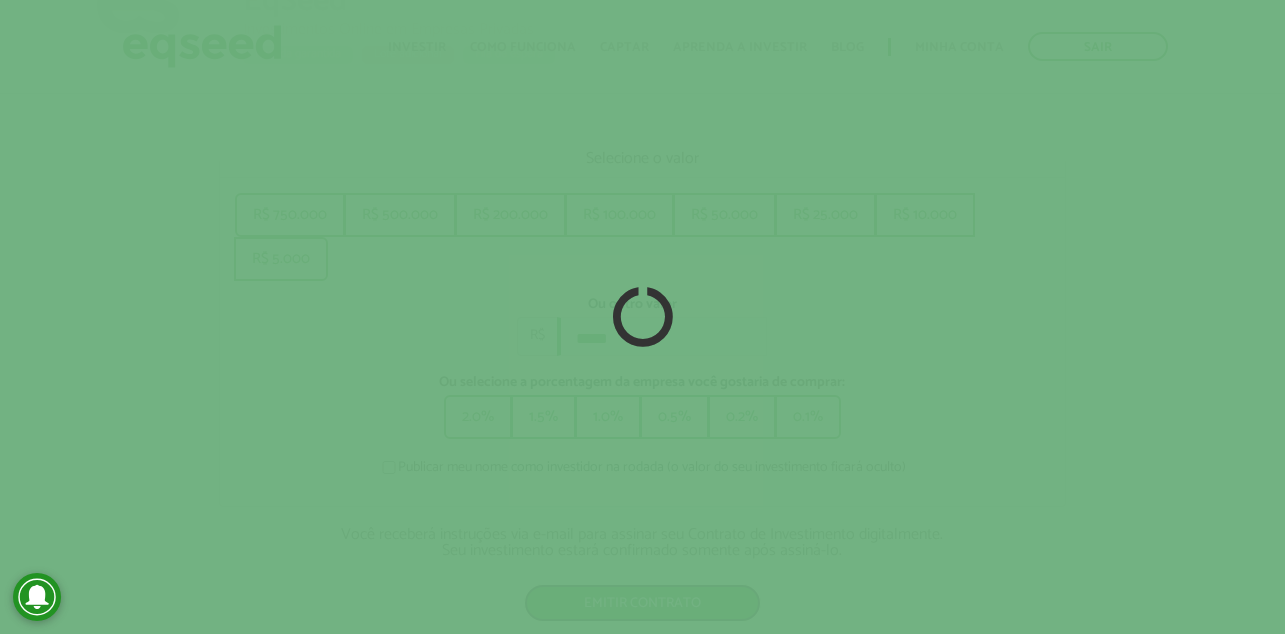 scroll, scrollTop: 0, scrollLeft: 0, axis: both 